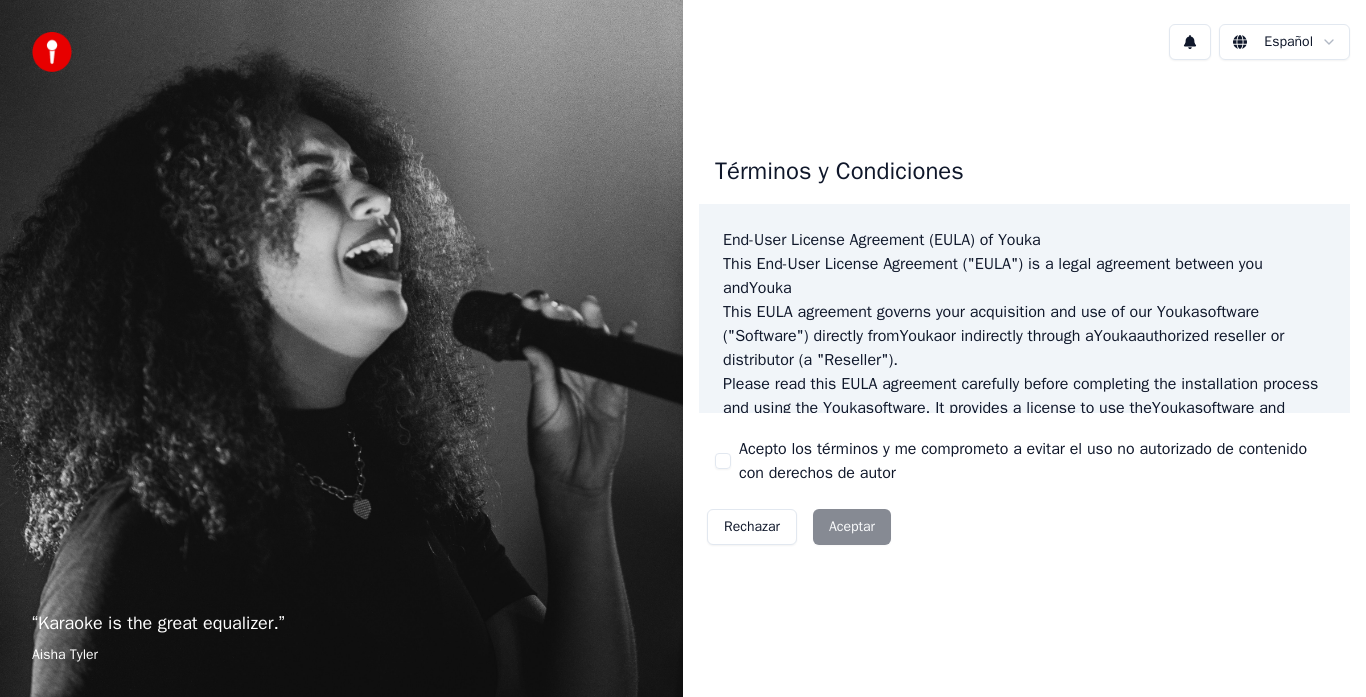 scroll, scrollTop: 0, scrollLeft: 0, axis: both 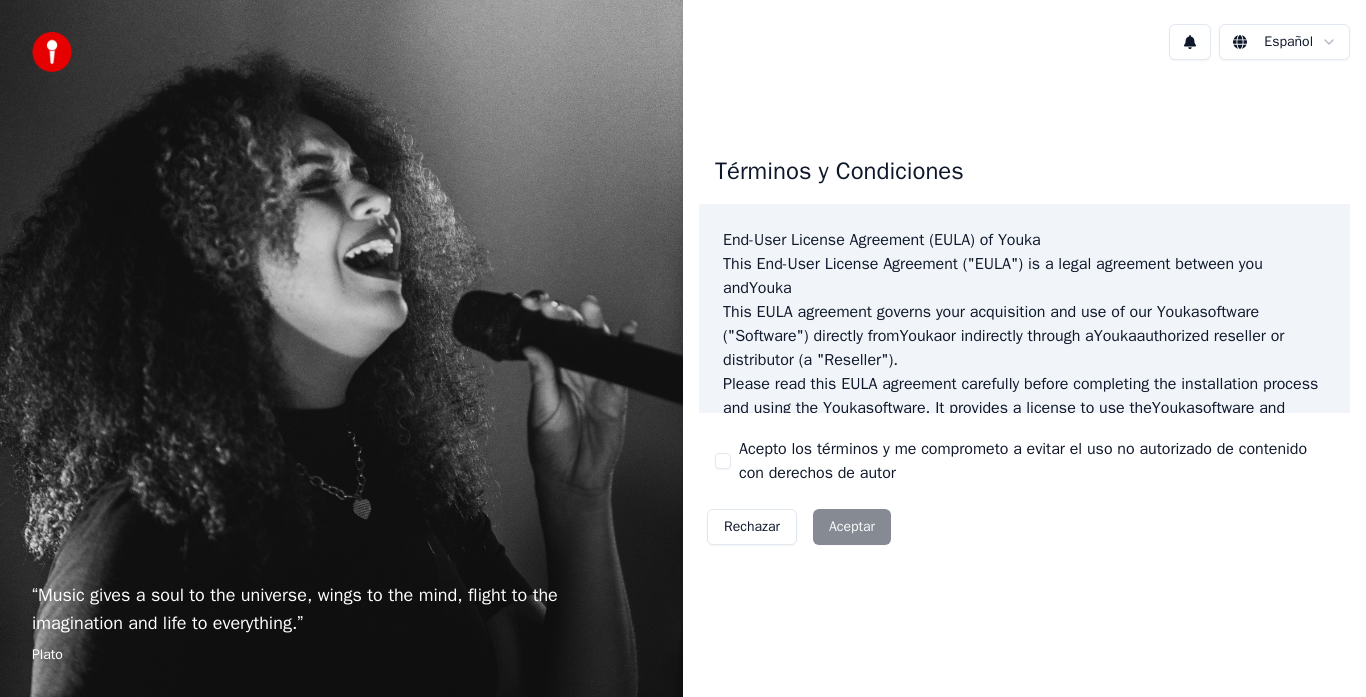click on "Acepto los términos y me comprometo a evitar el uso no autorizado de contenido con derechos de autor" at bounding box center (723, 461) 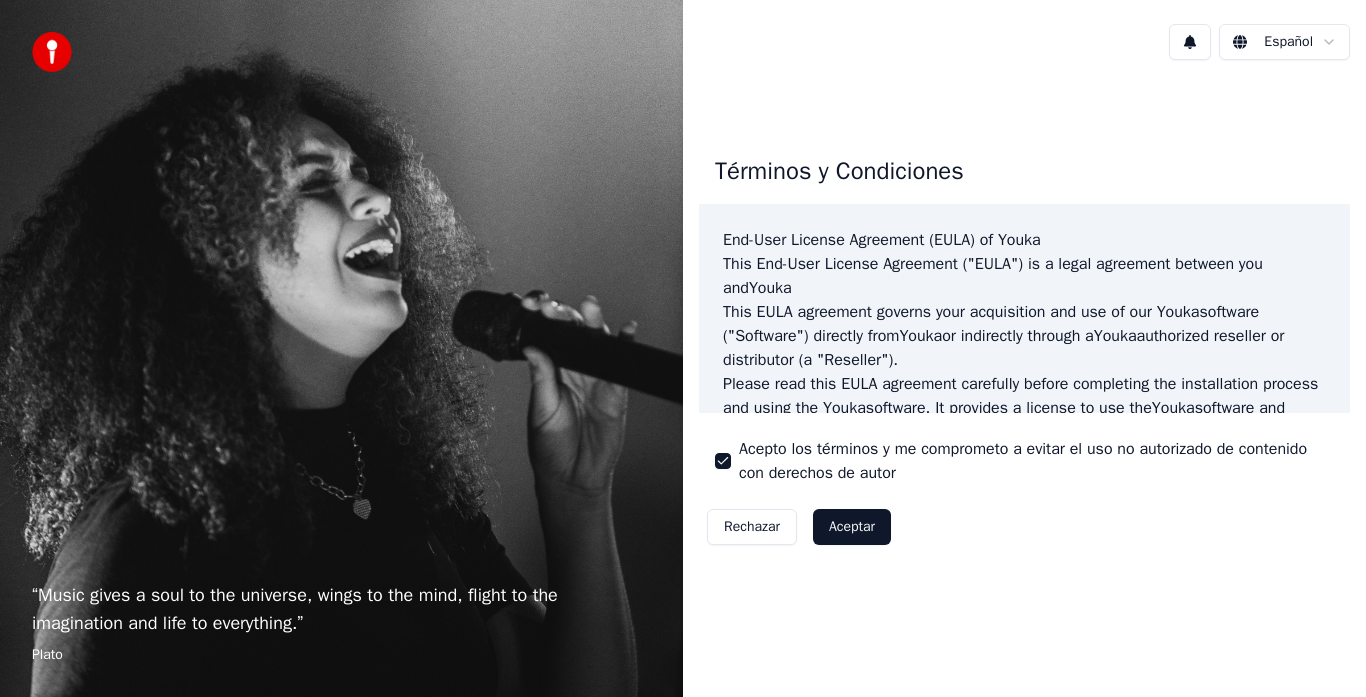 click on "Aceptar" at bounding box center (852, 527) 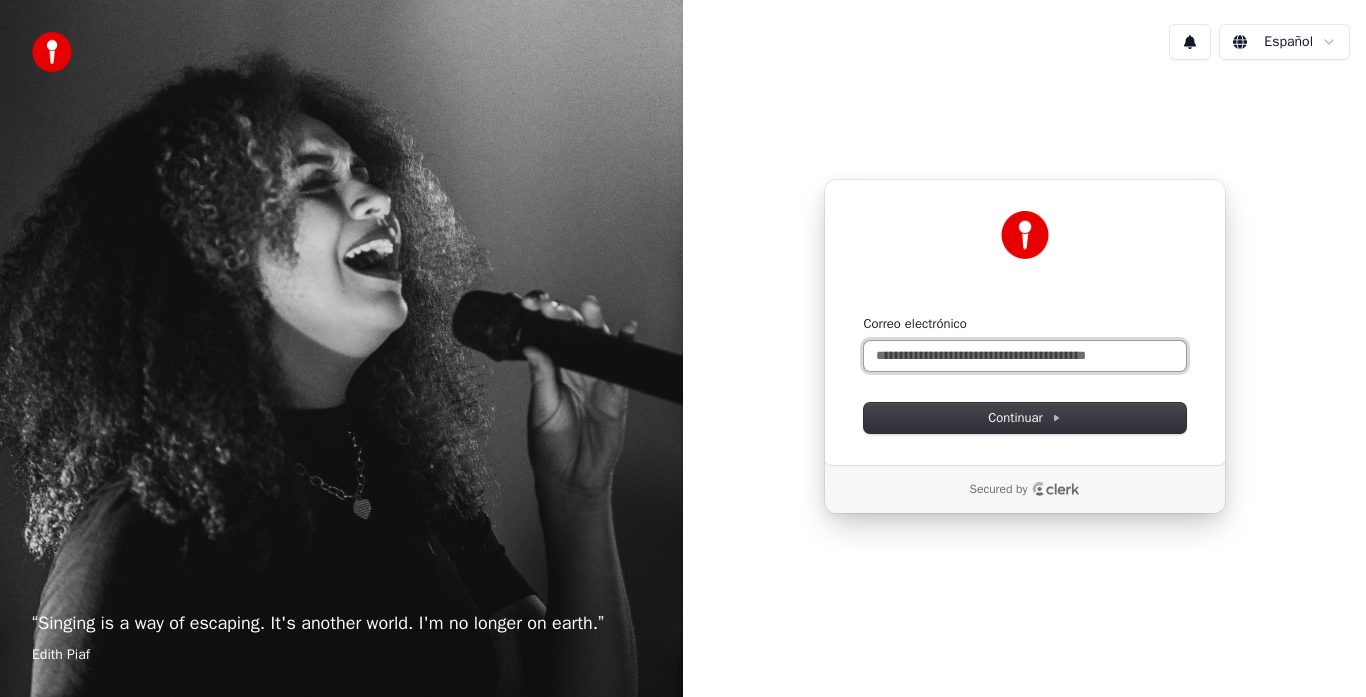 click on "Correo electrónico" at bounding box center [1025, 356] 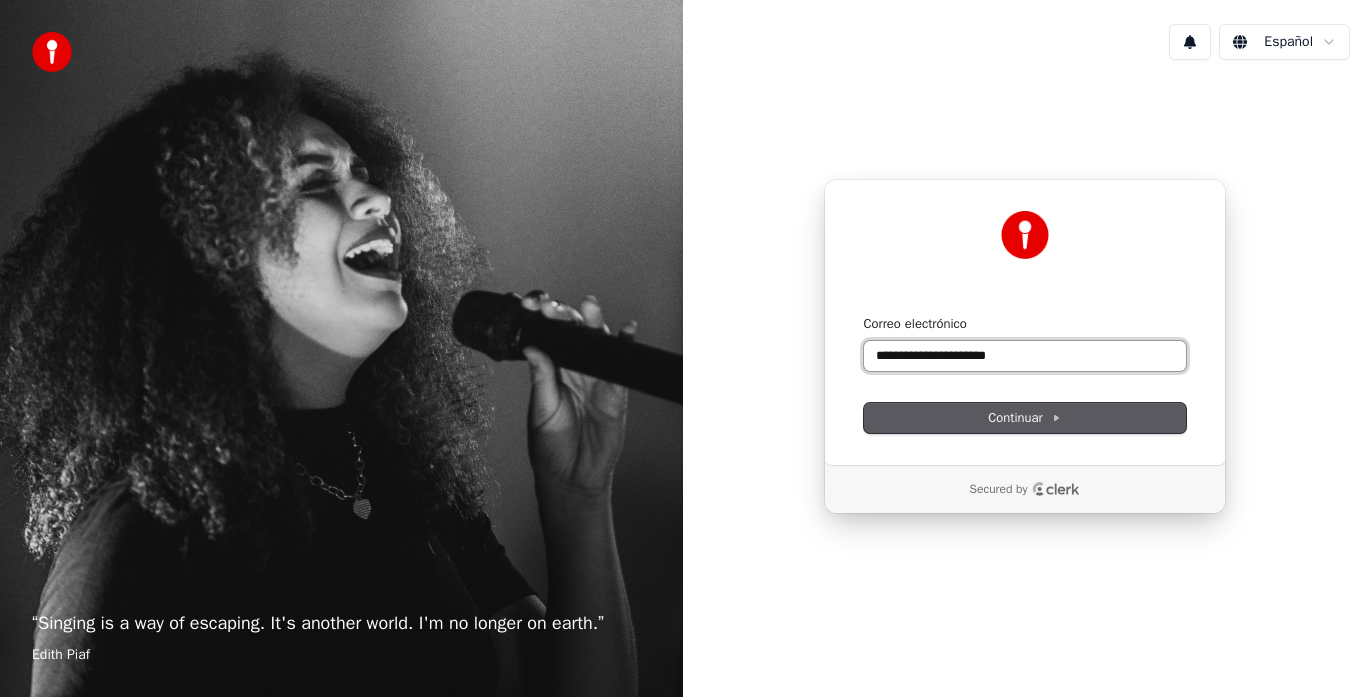 click at bounding box center [864, 315] 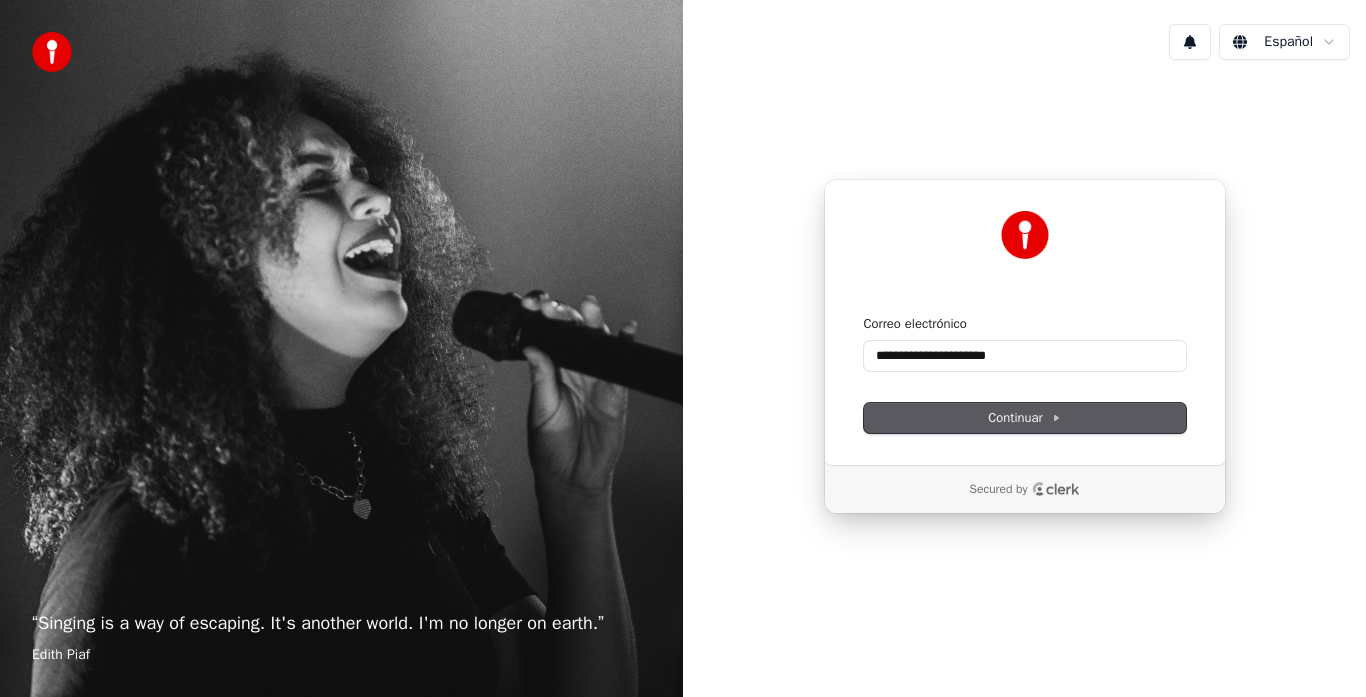 type on "**********" 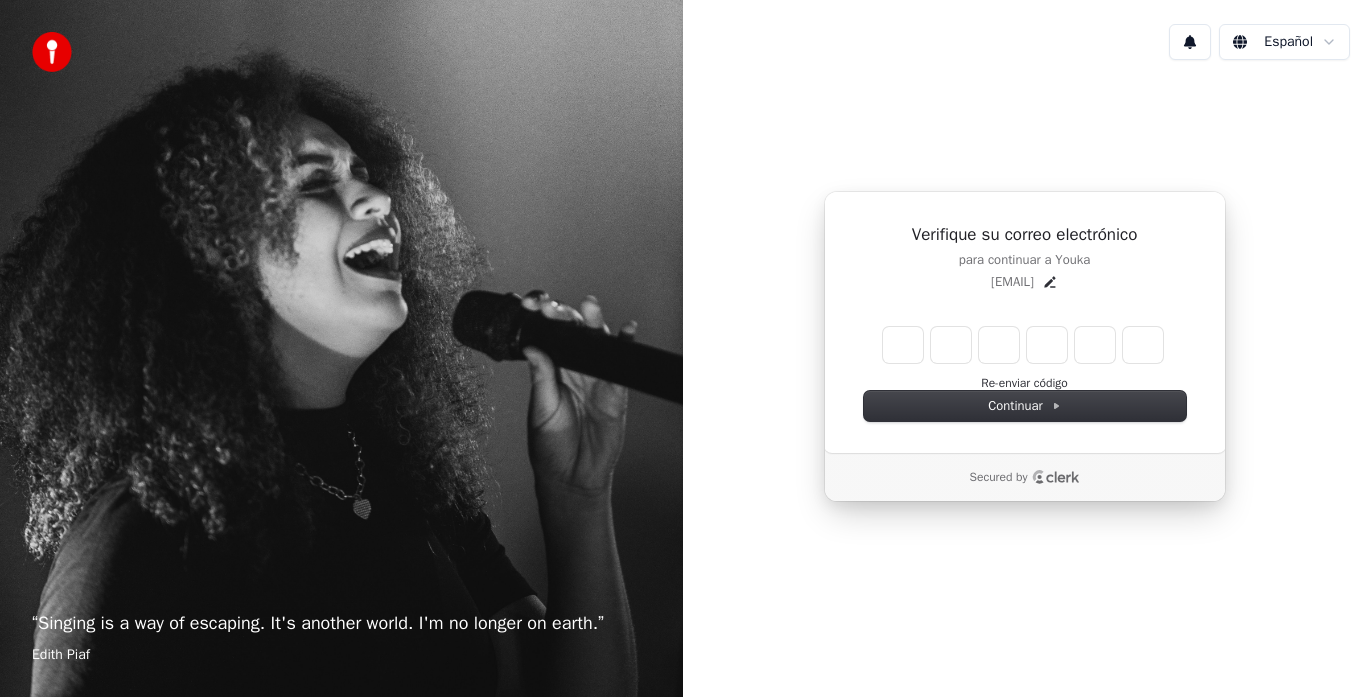 type on "*" 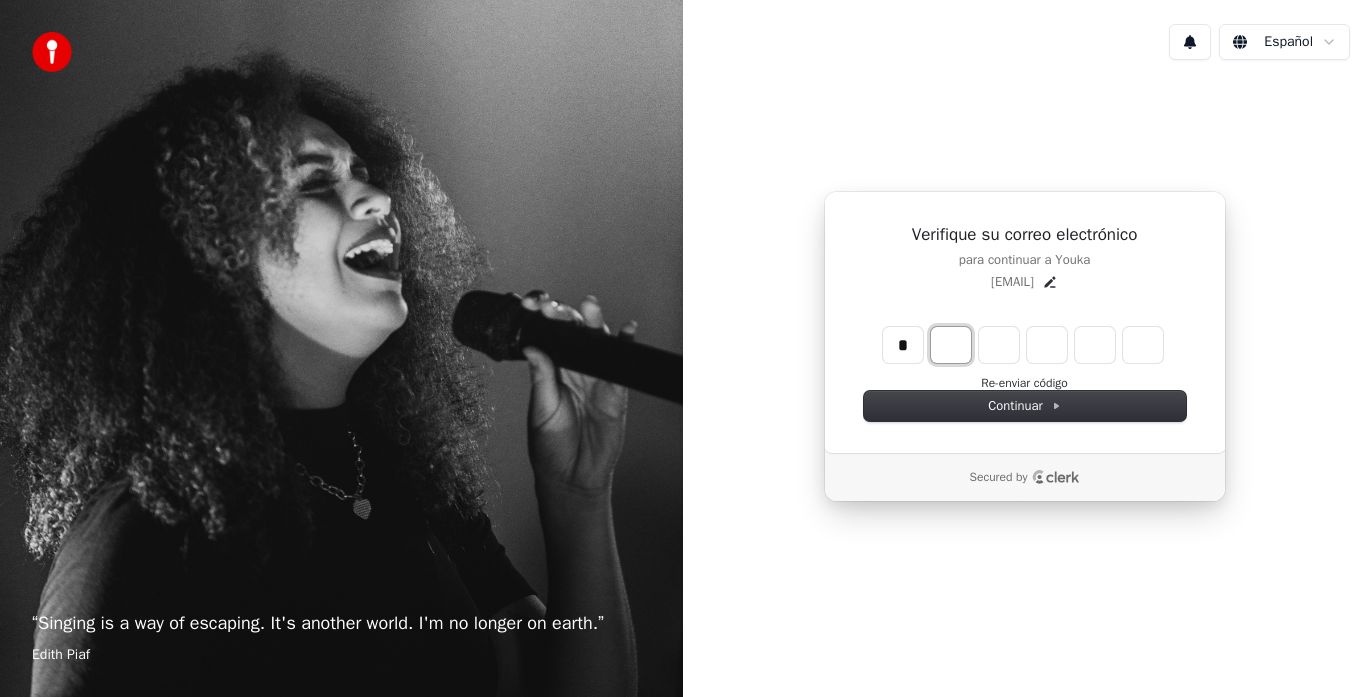 type on "*" 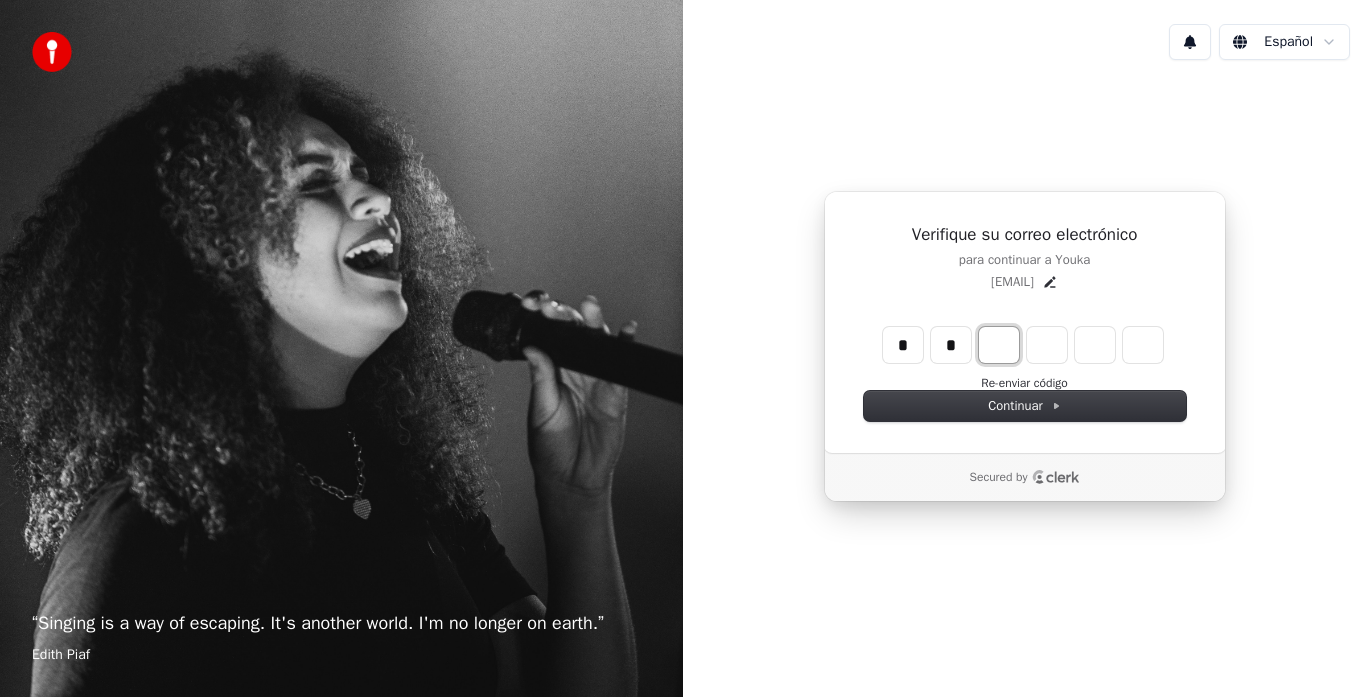 type on "**" 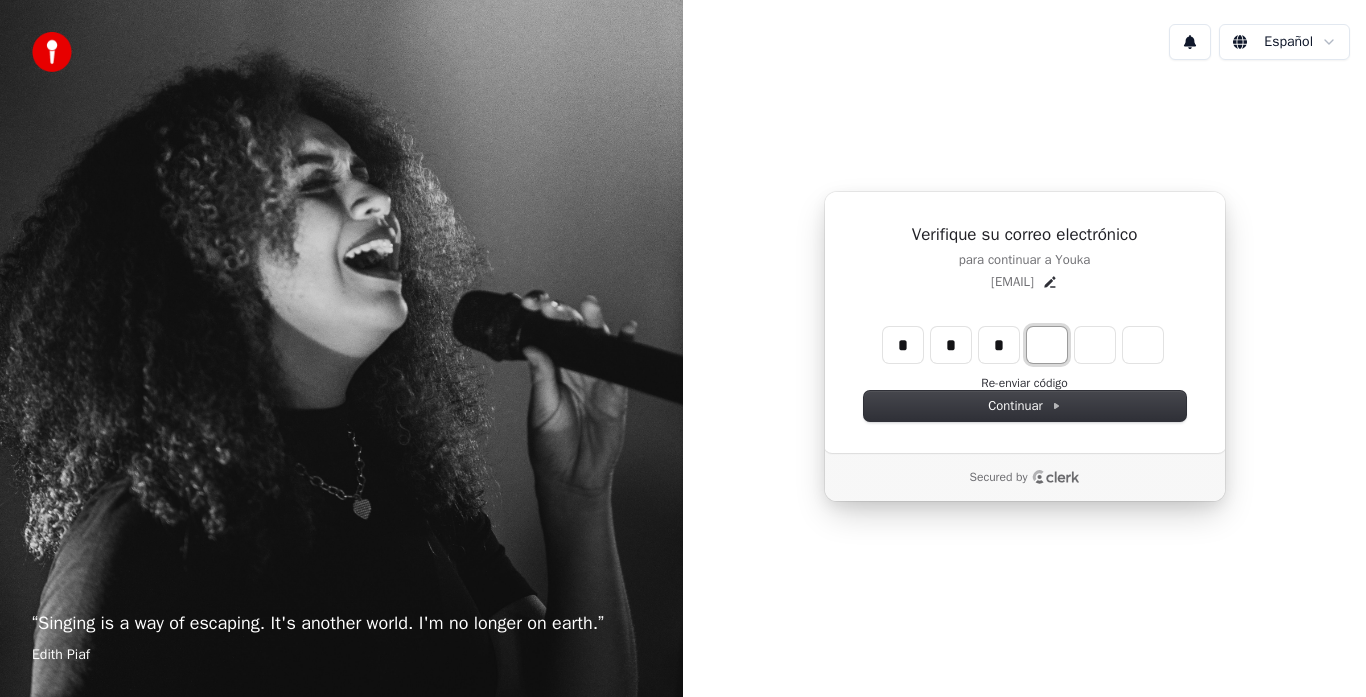 type on "***" 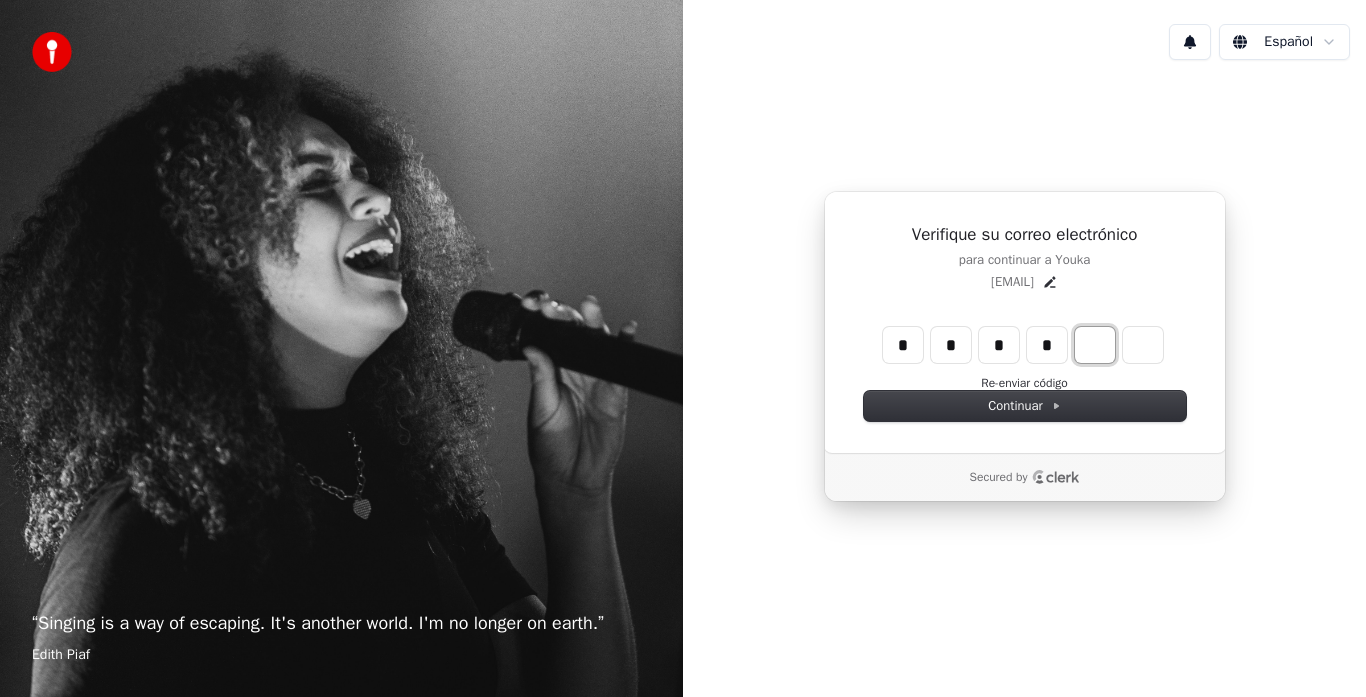 type on "****" 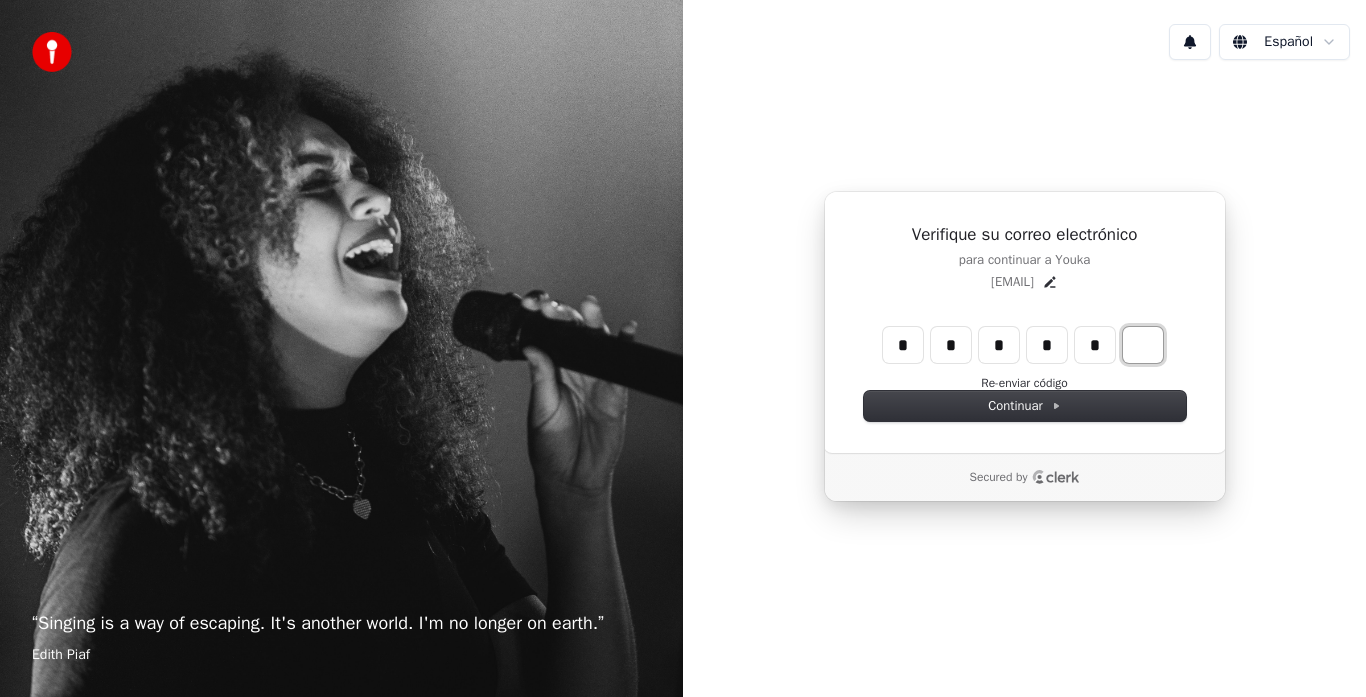 type on "******" 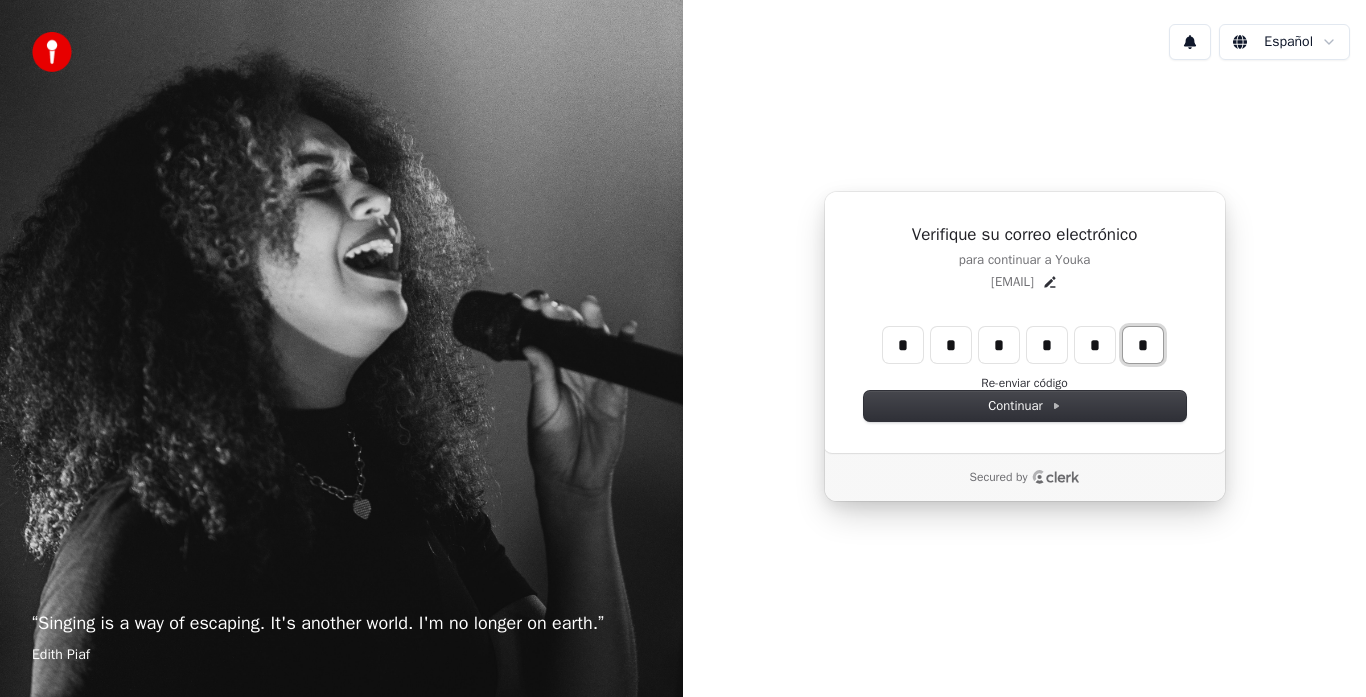 type on "*" 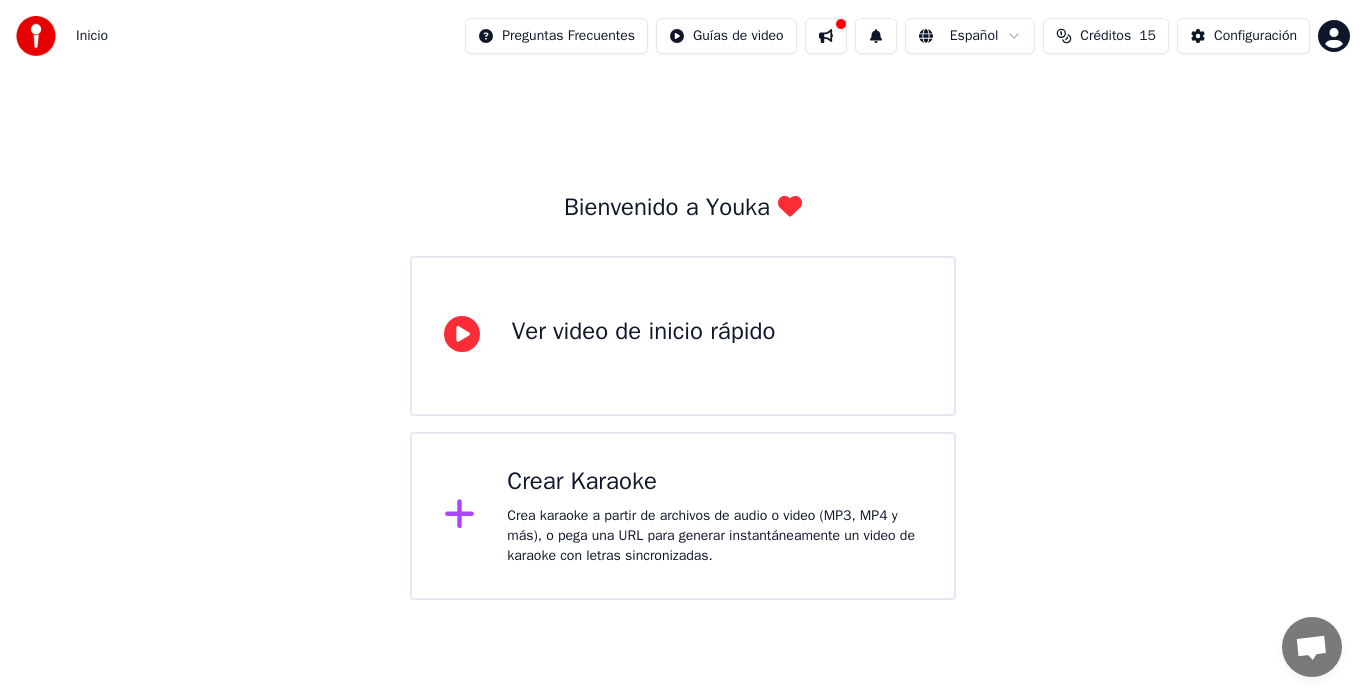 click on "Crear Karaoke" at bounding box center (714, 482) 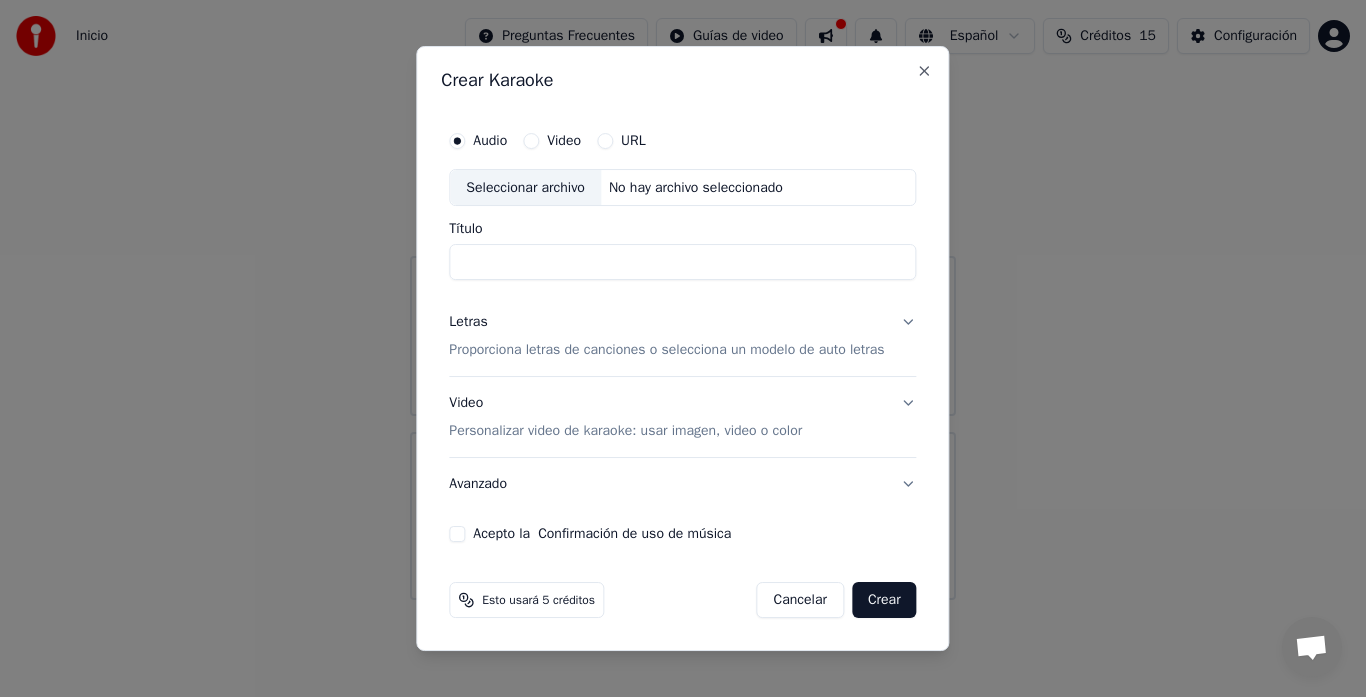 click on "Título" at bounding box center [682, 263] 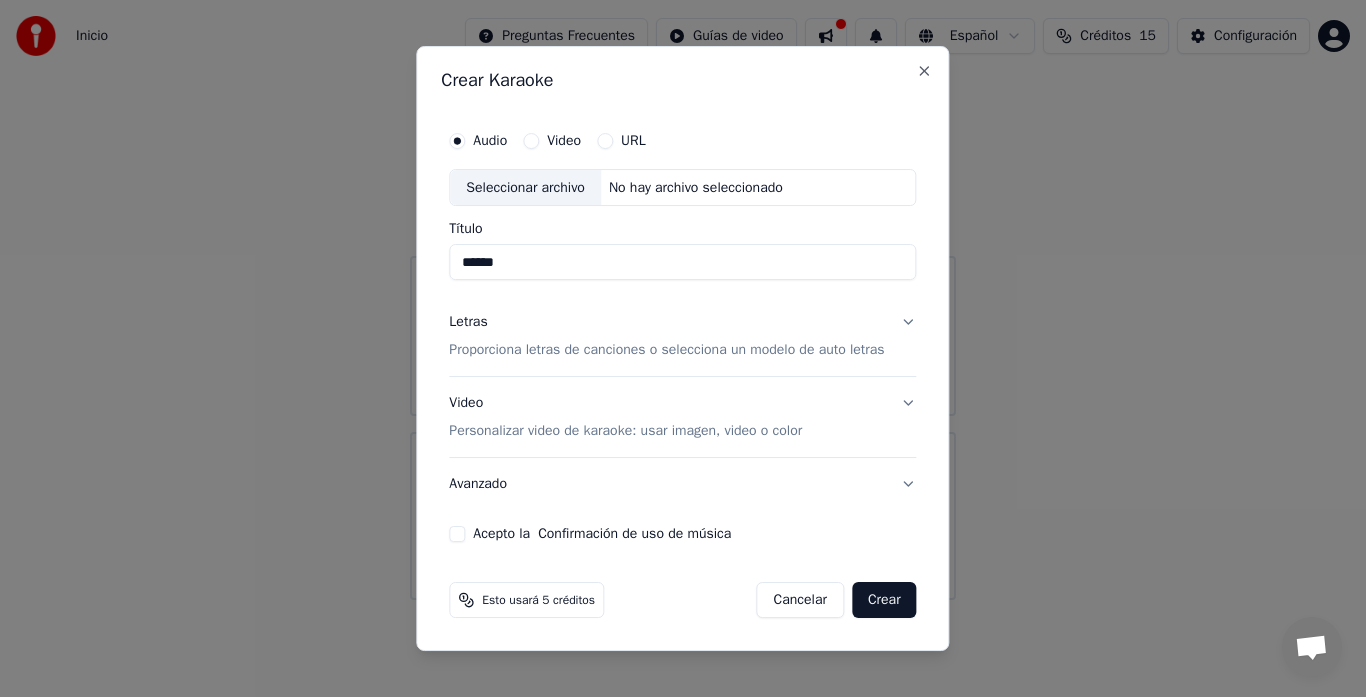 type on "******" 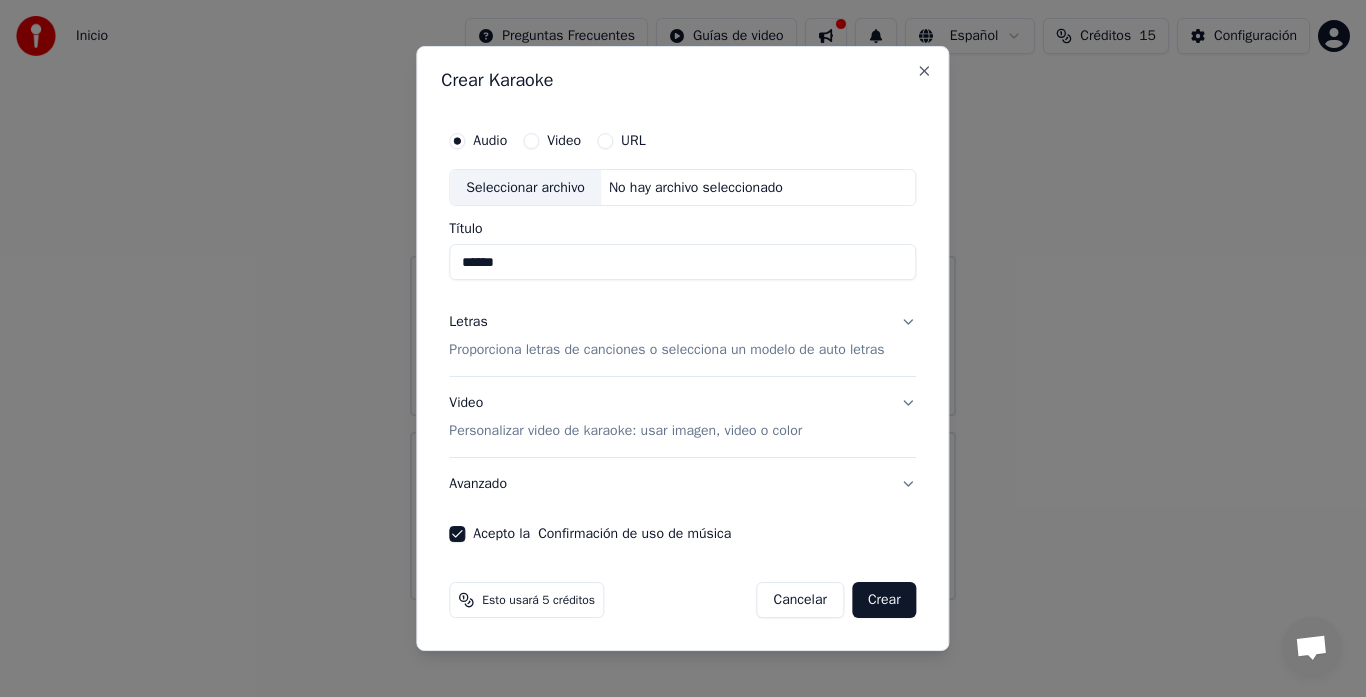 click on "Video" at bounding box center (531, 141) 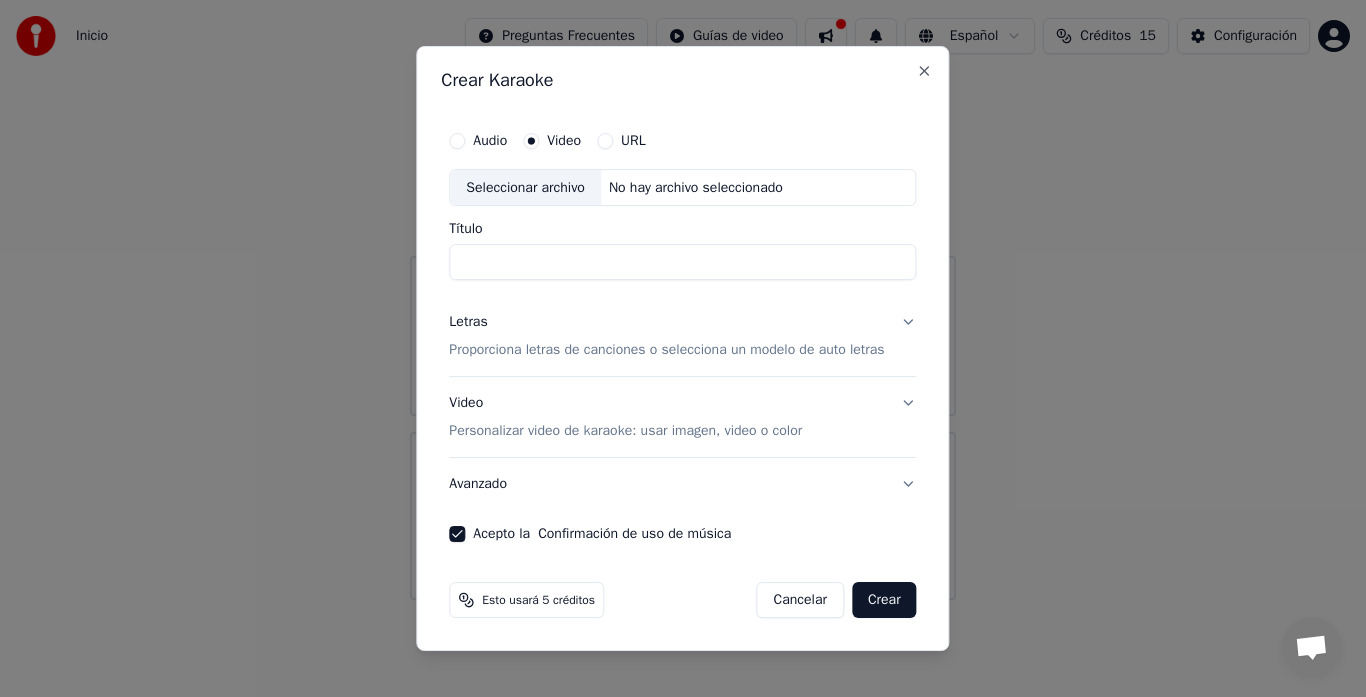 click on "Título" at bounding box center [682, 263] 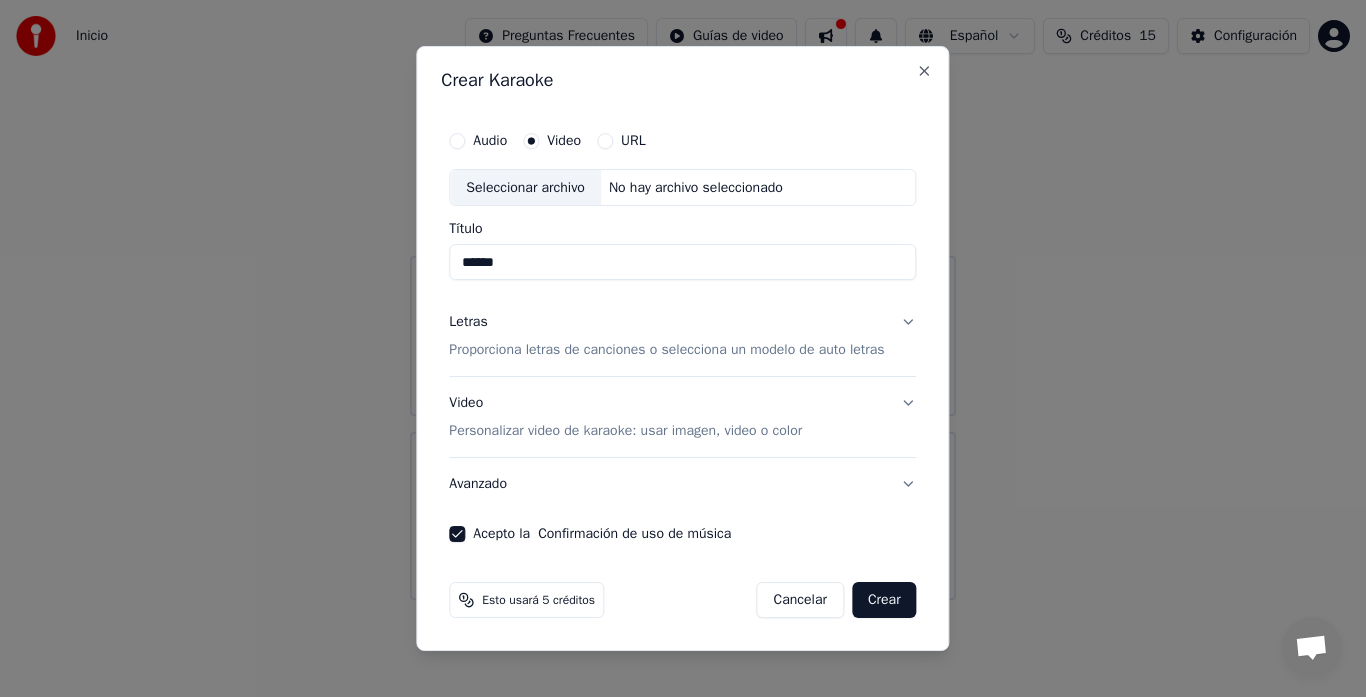 type on "******" 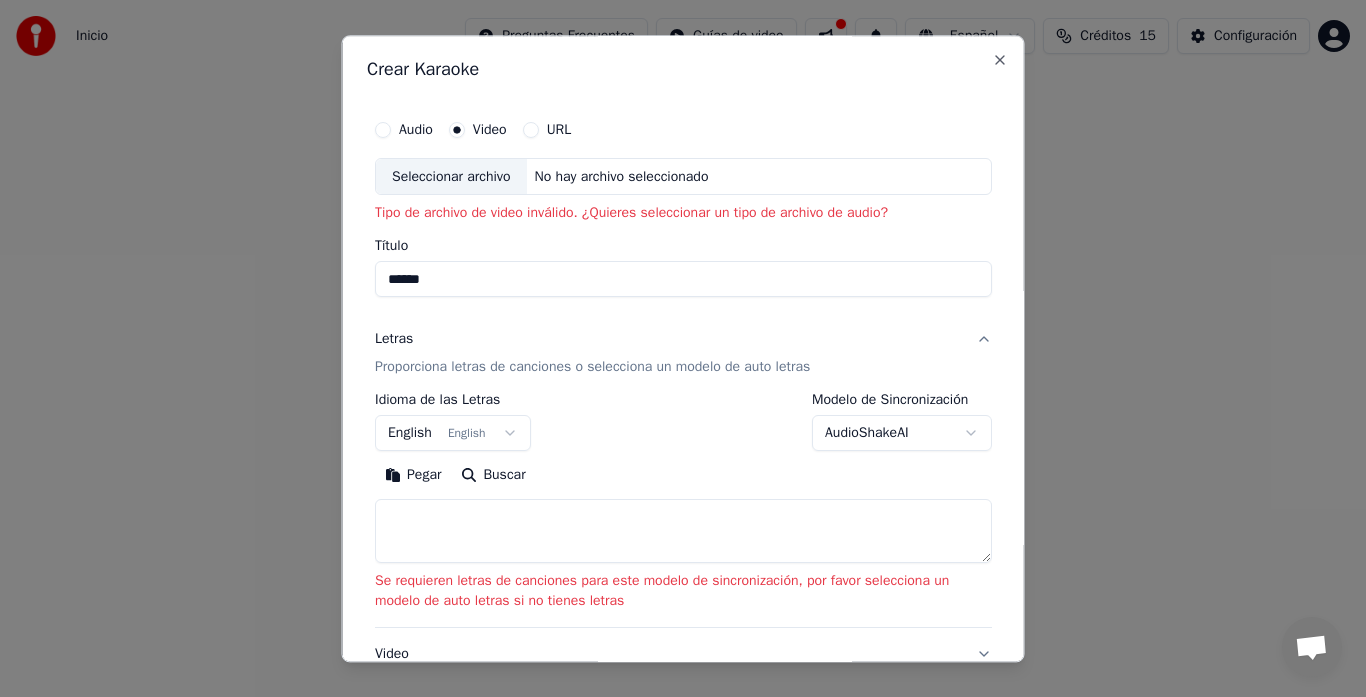 click on "Seleccionar archivo" at bounding box center (451, 177) 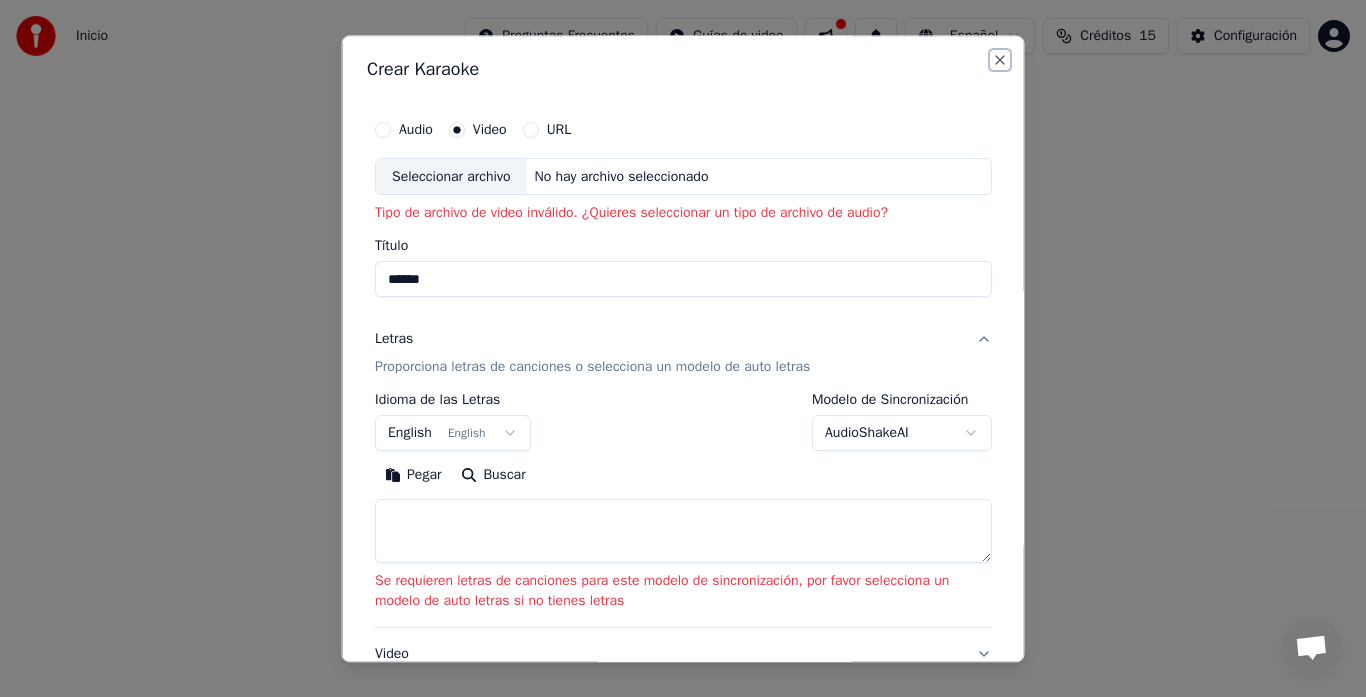 click on "Close" at bounding box center [1000, 60] 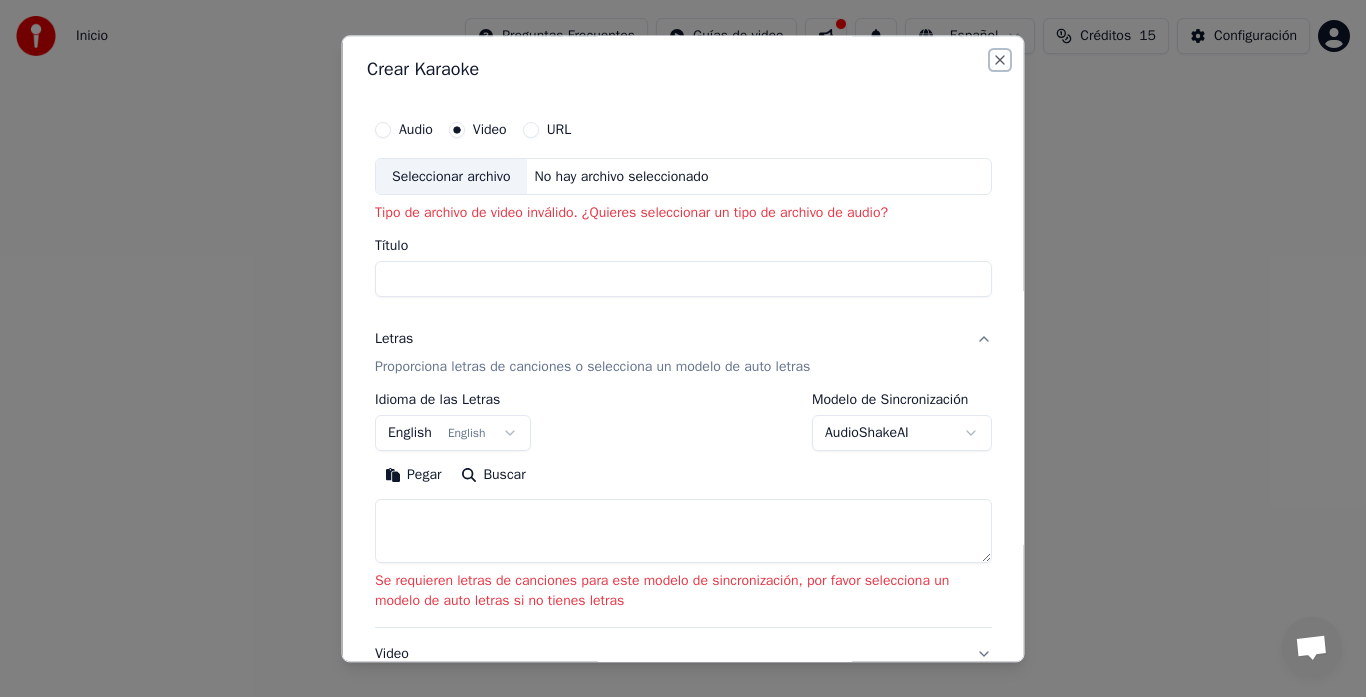 select 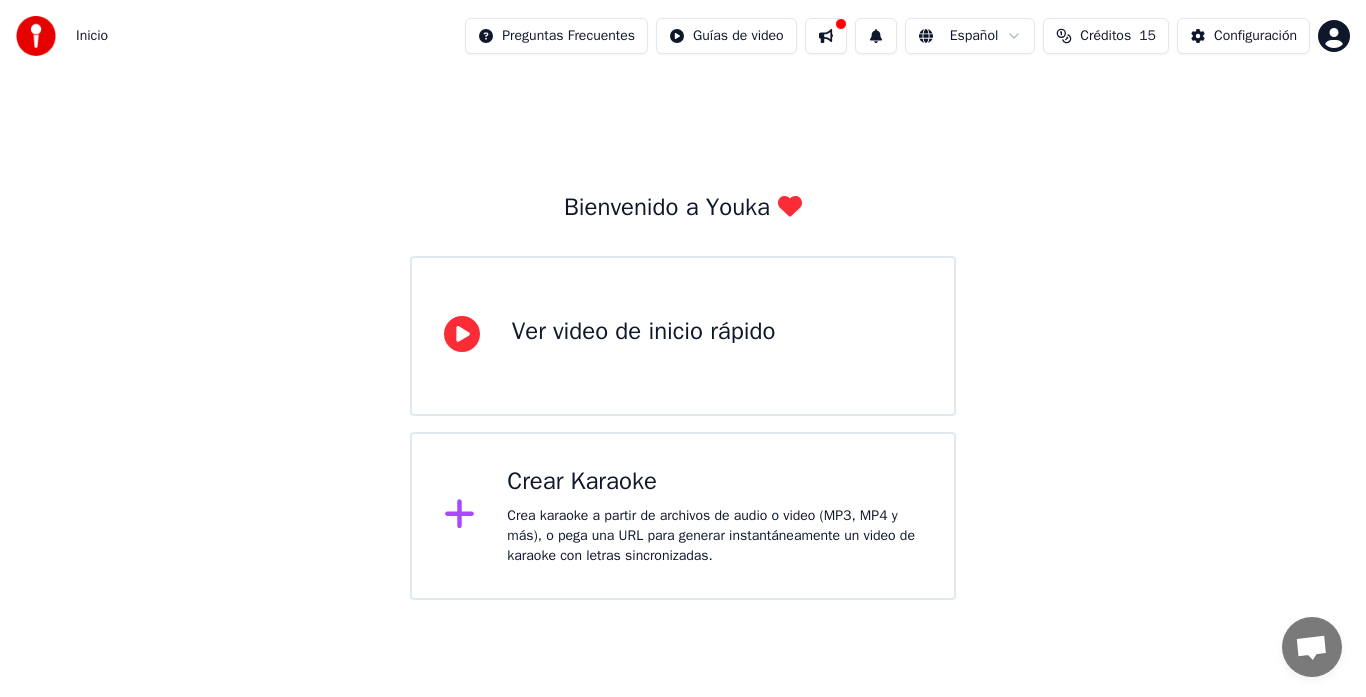 click on "Ver video de inicio rápido" at bounding box center [683, 336] 